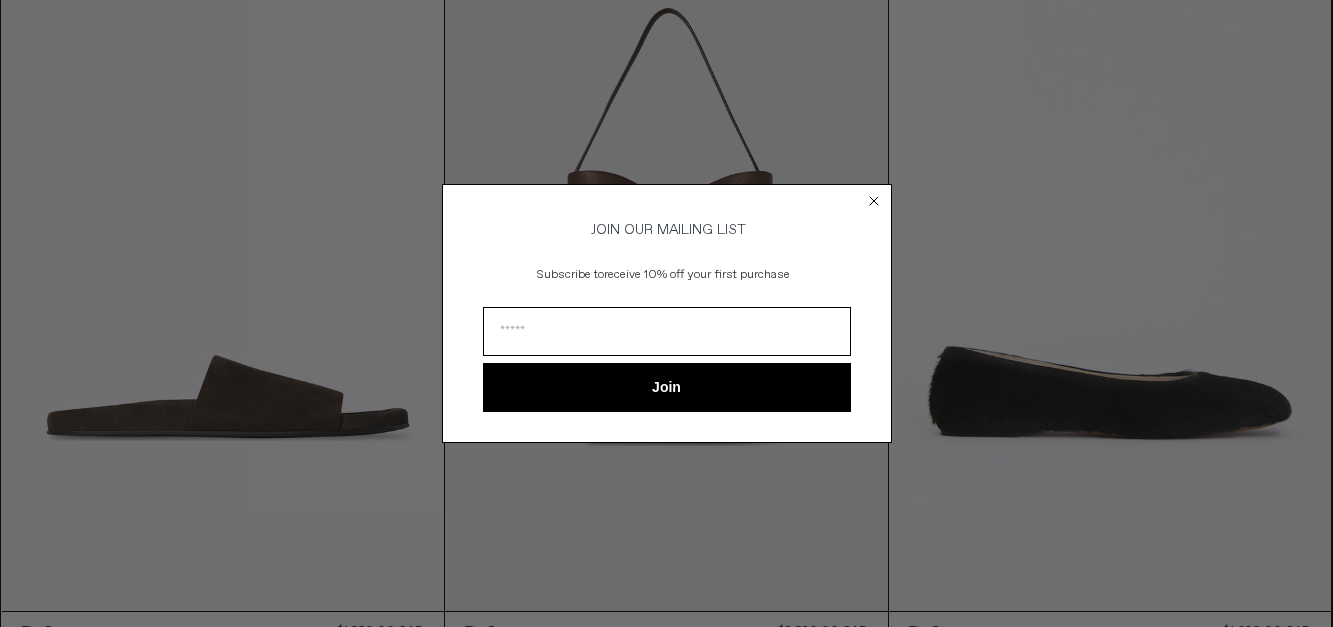 scroll, scrollTop: 0, scrollLeft: 0, axis: both 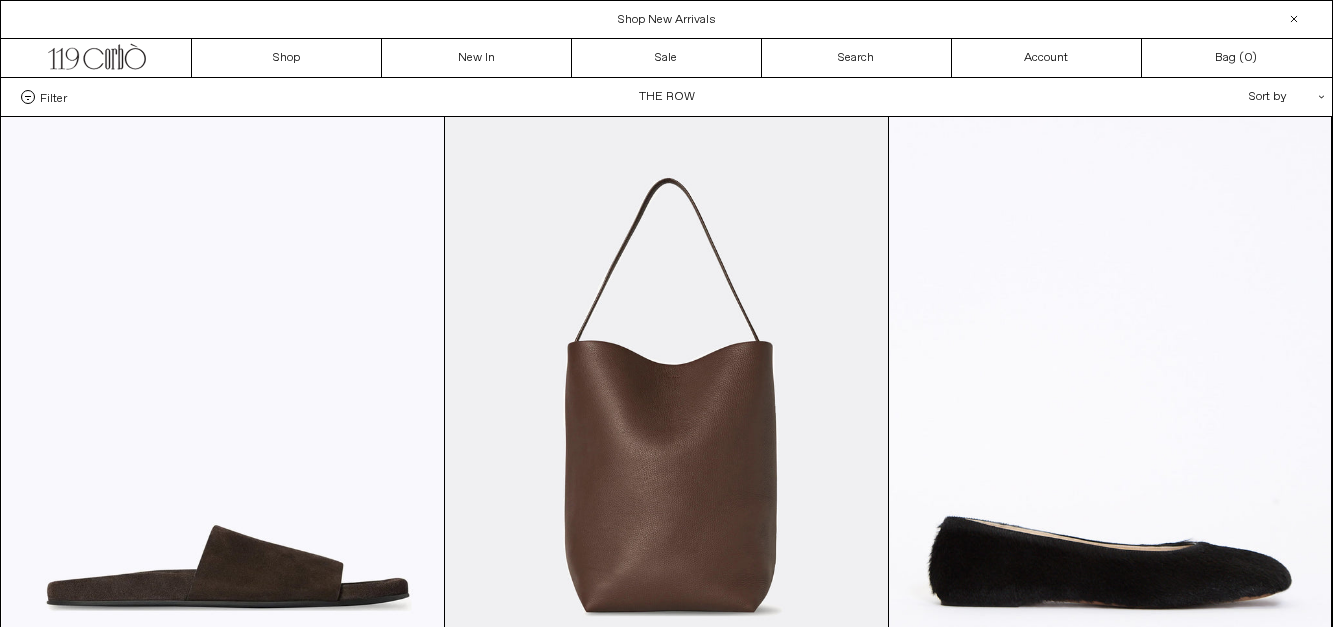 click on "Sort by  .cls-1{fill:#231f20}" at bounding box center [1222, 97] 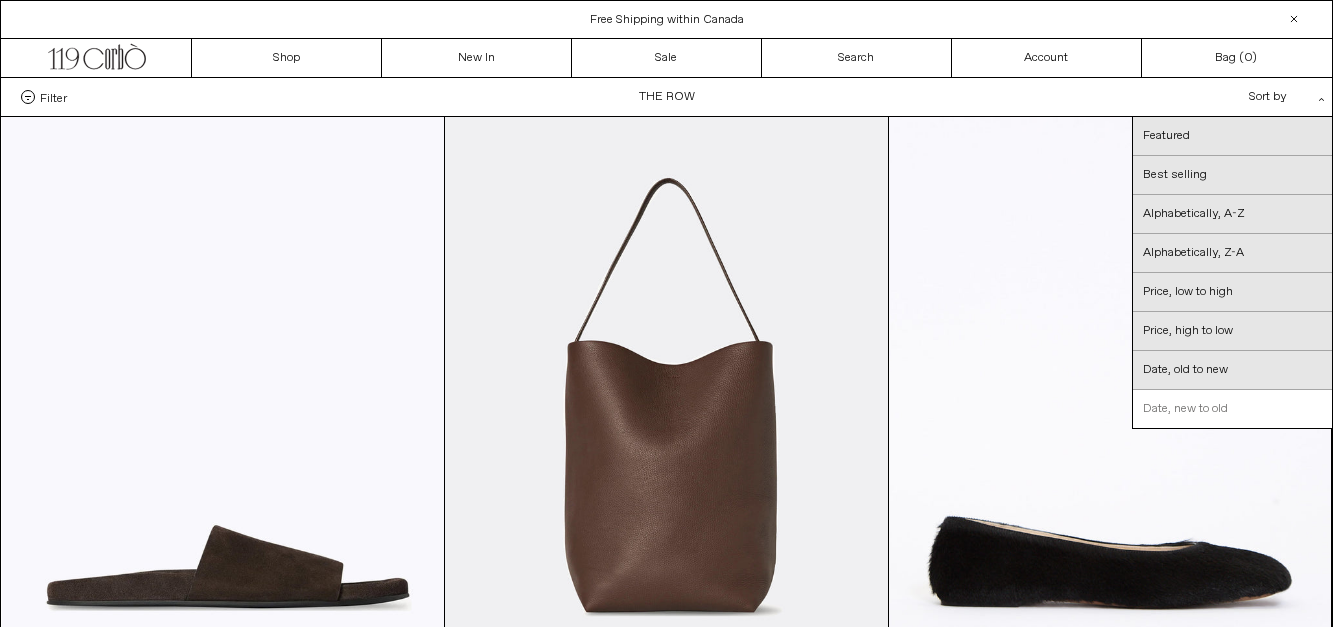 click on "Date, new to old" at bounding box center [1232, 409] 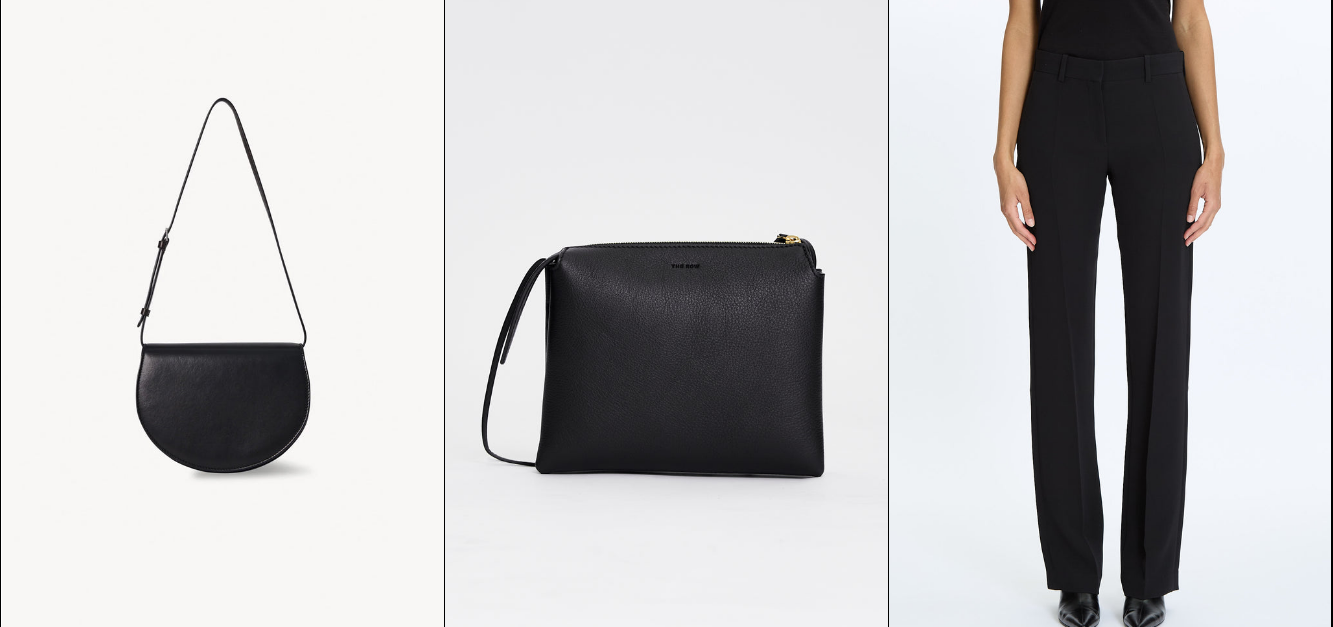 scroll, scrollTop: 20346, scrollLeft: 0, axis: vertical 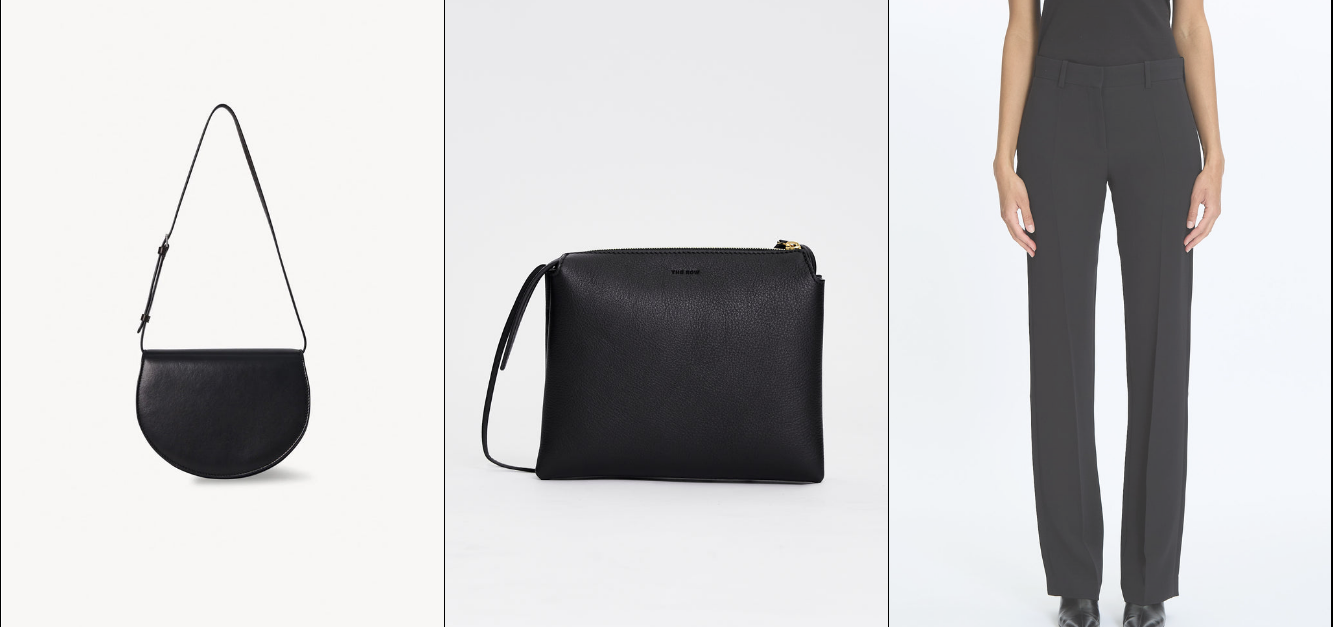 click at bounding box center (1110, 319) 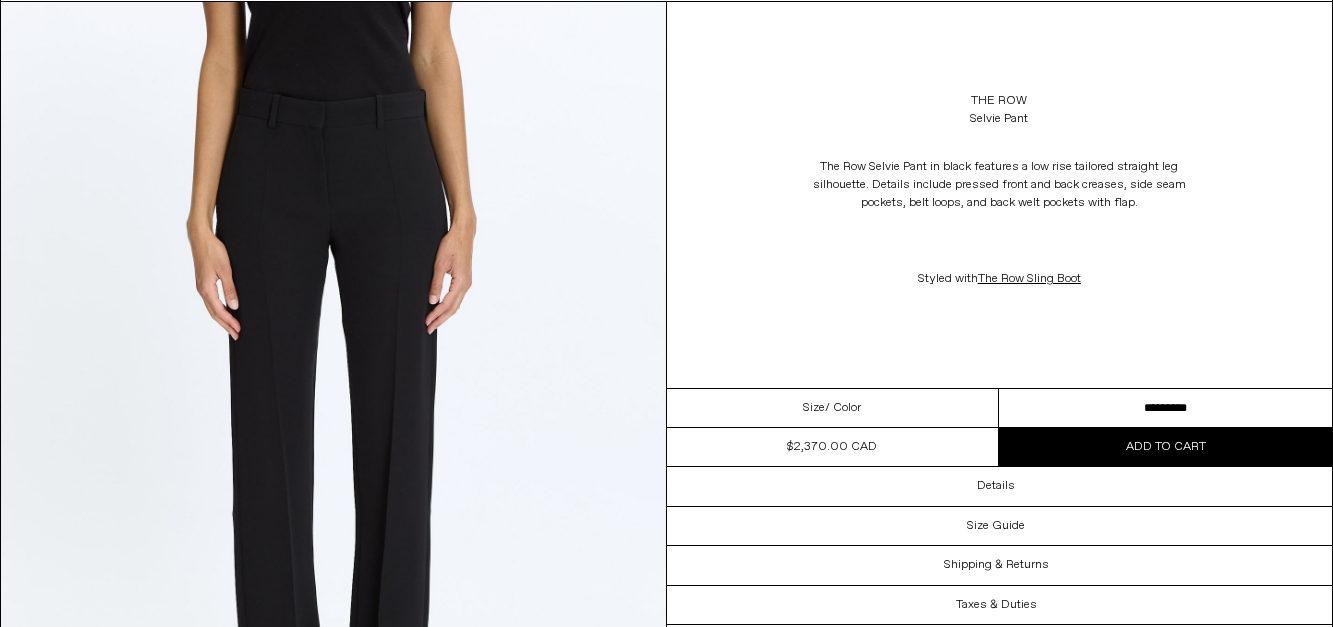 scroll, scrollTop: 113, scrollLeft: 0, axis: vertical 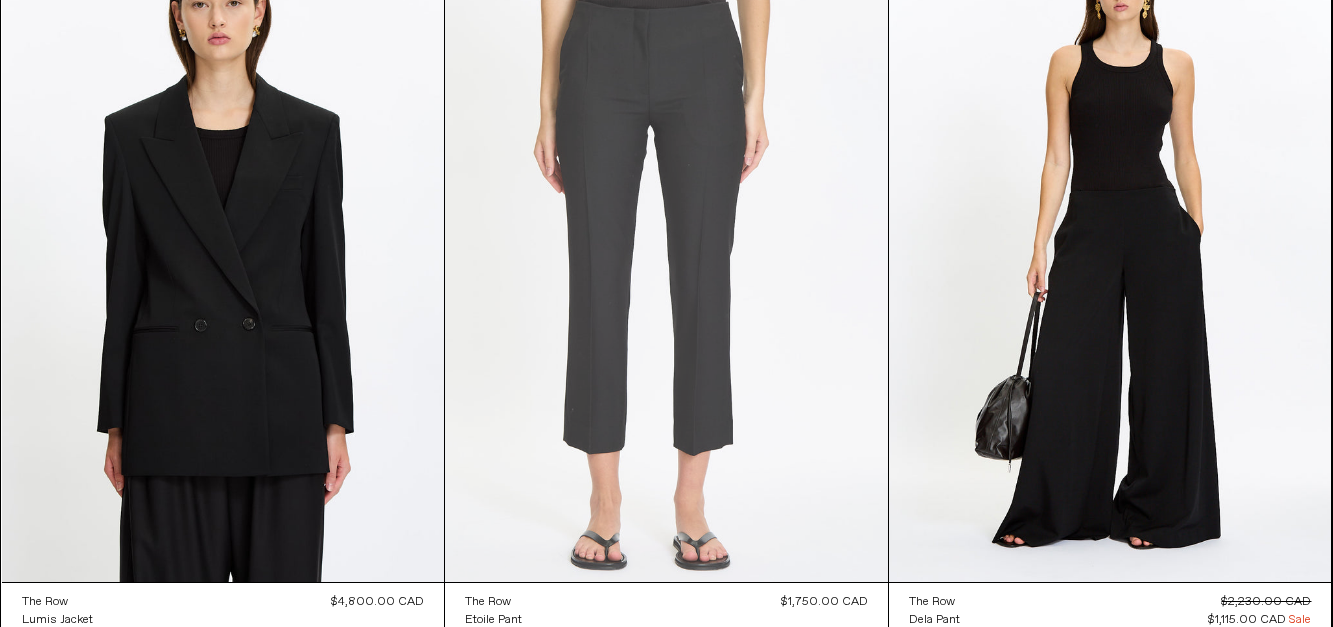 click at bounding box center (666, 250) 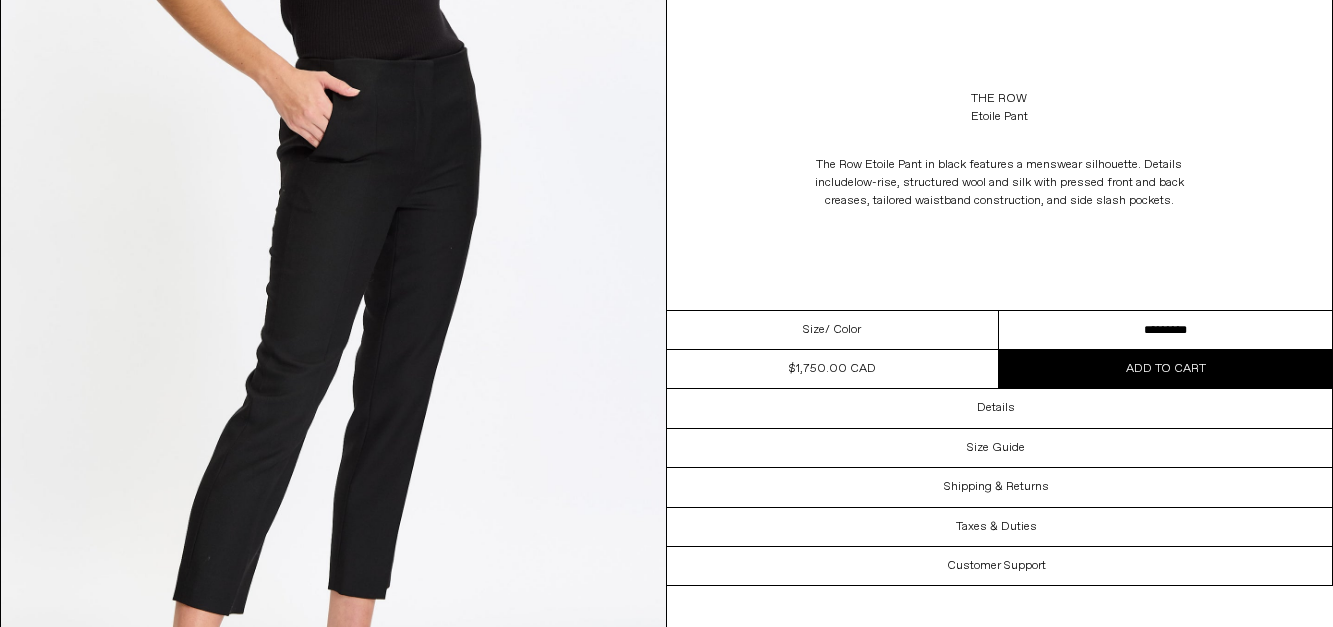 scroll, scrollTop: 1890, scrollLeft: 0, axis: vertical 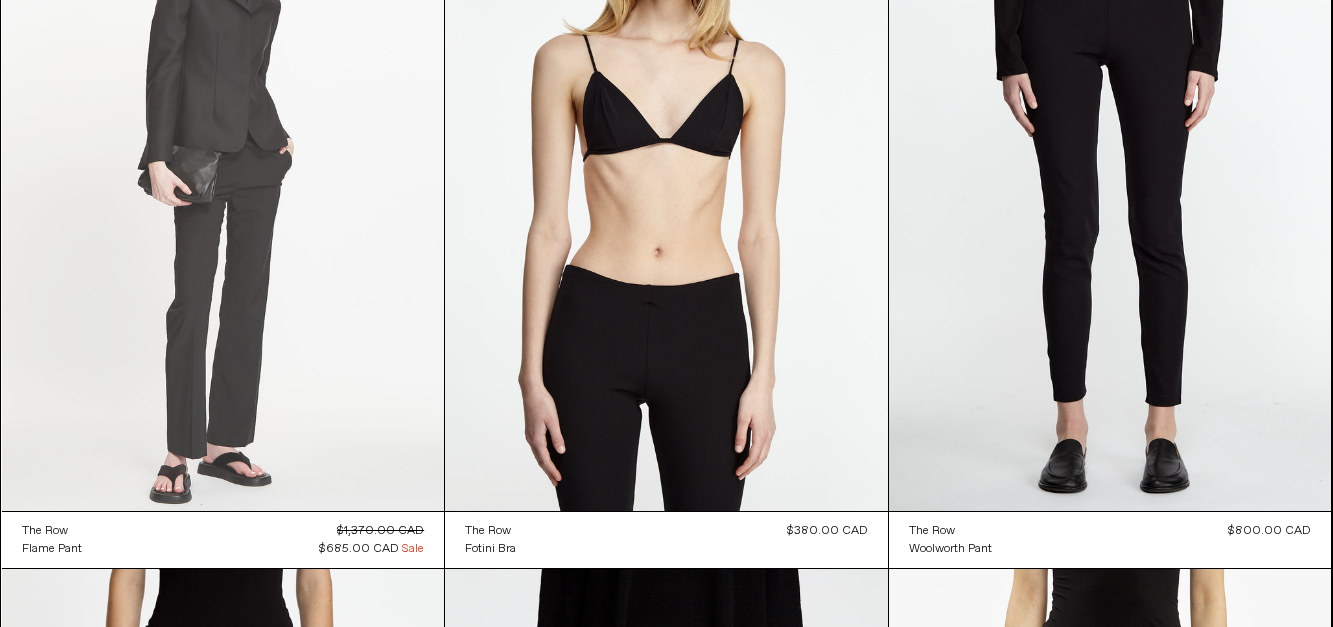 click at bounding box center (223, 179) 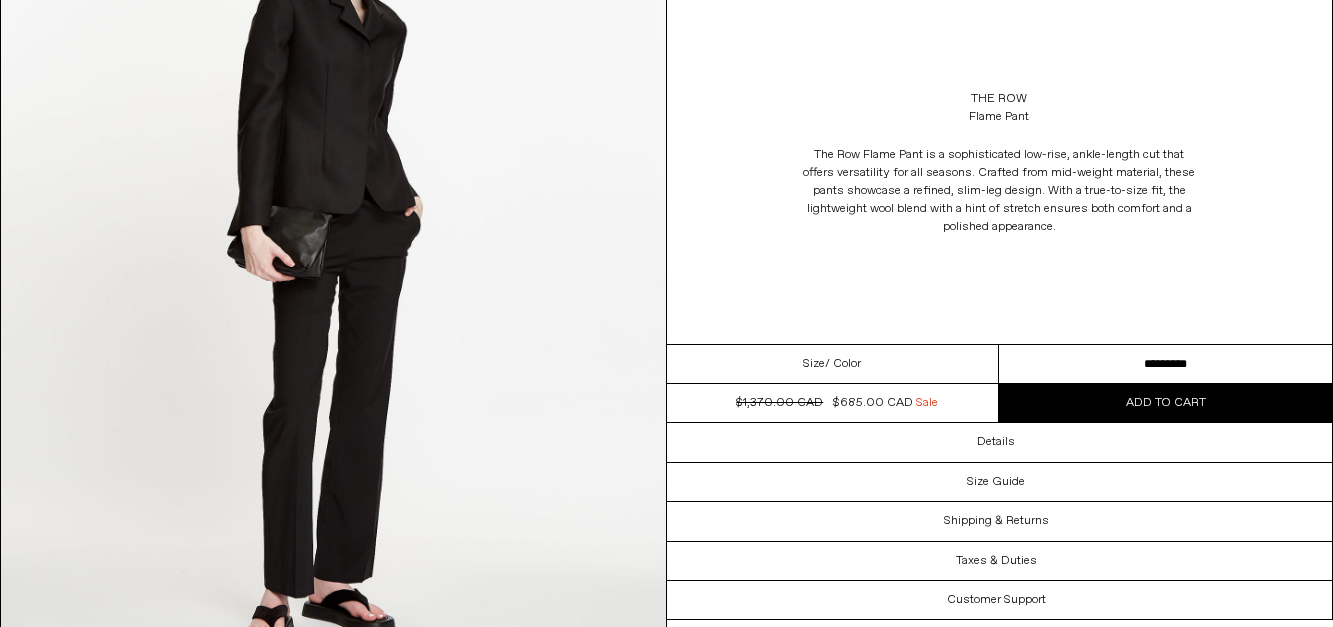 scroll, scrollTop: 281, scrollLeft: 0, axis: vertical 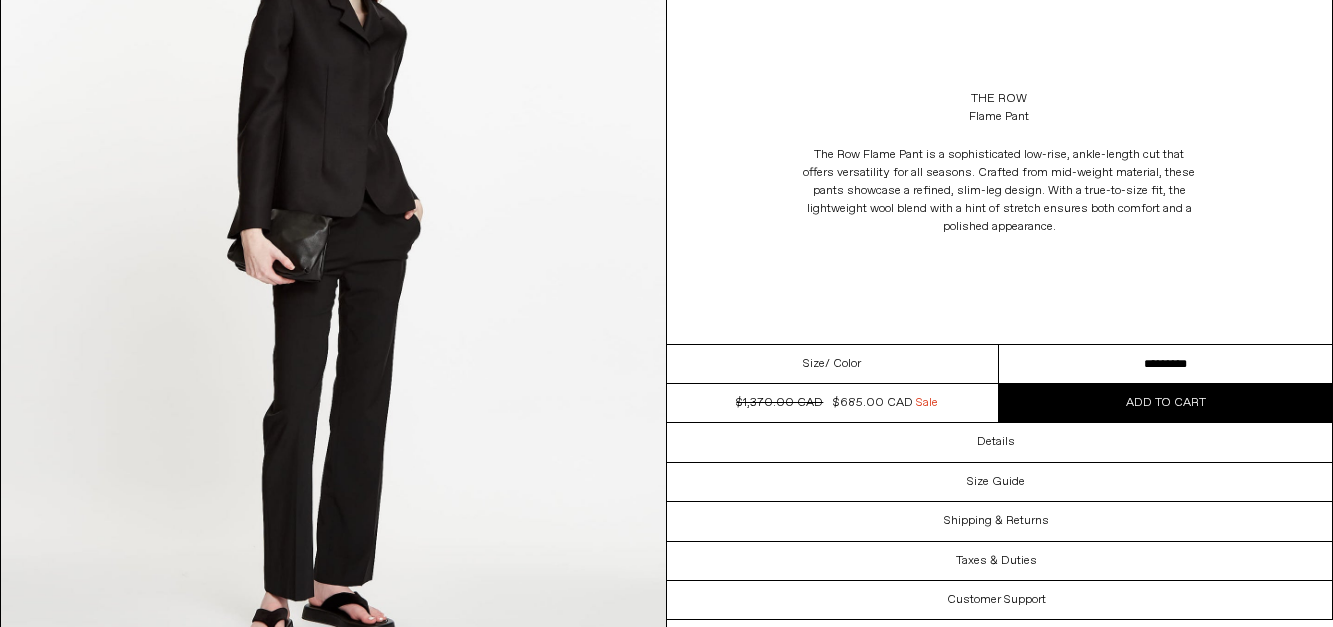 click on "**********" at bounding box center (1165, 364) 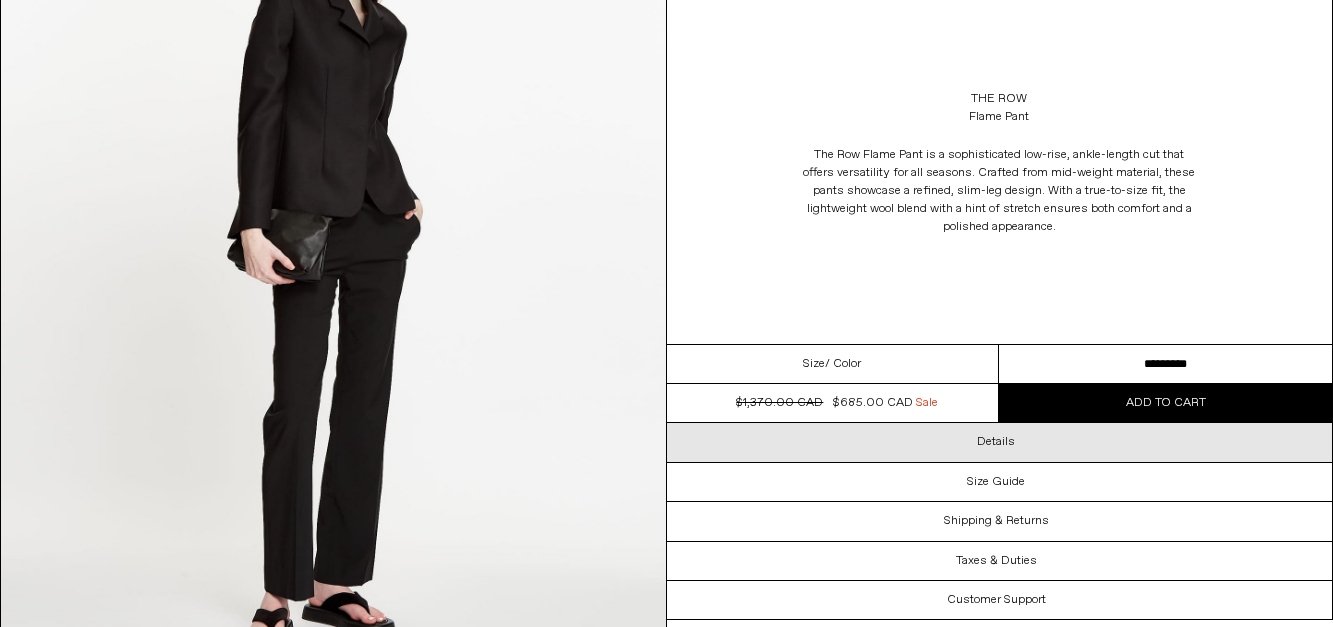 click on "Details" at bounding box center (996, 442) 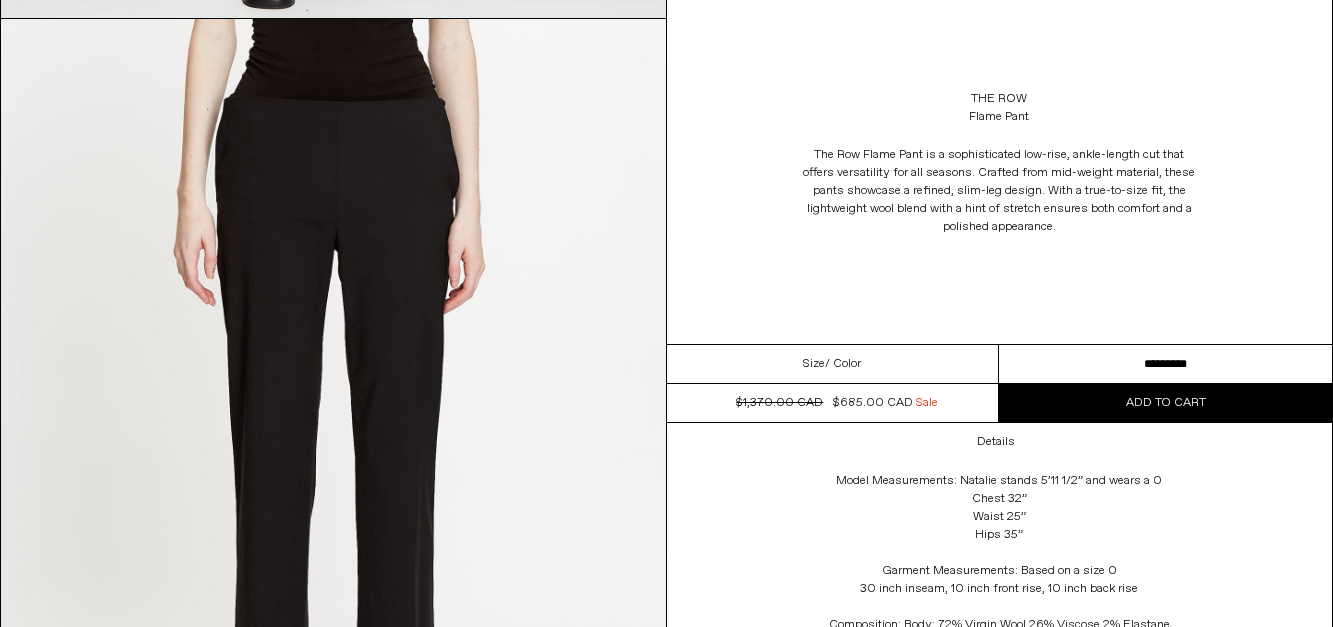scroll, scrollTop: 925, scrollLeft: 0, axis: vertical 